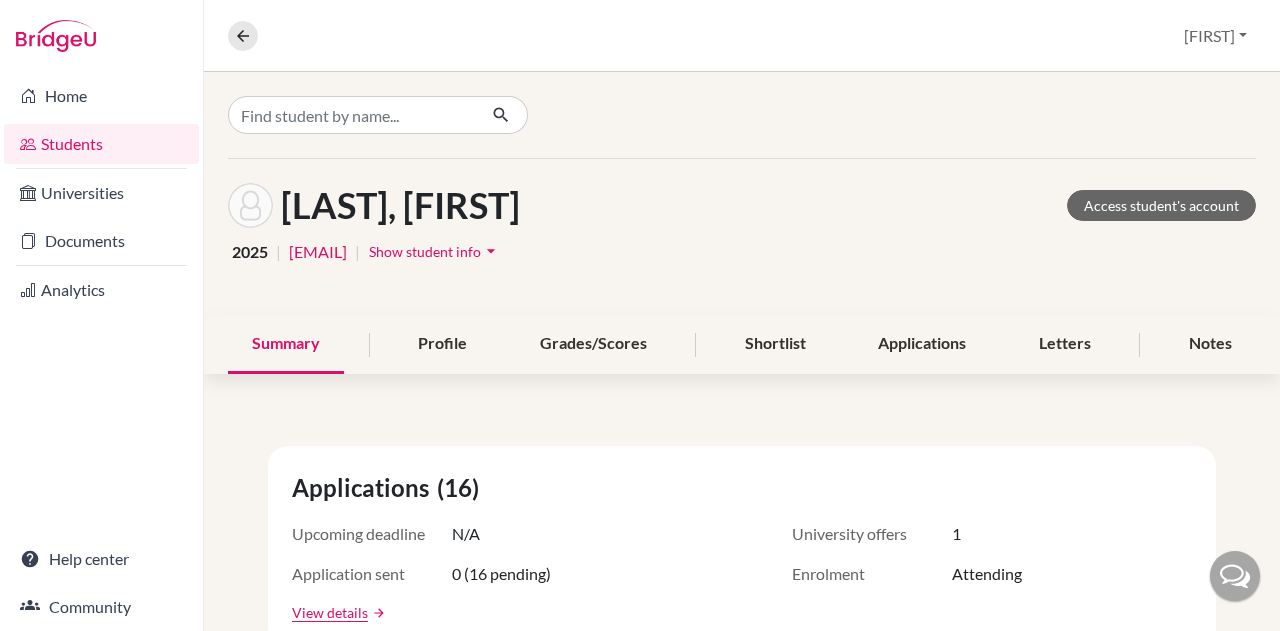 scroll, scrollTop: 0, scrollLeft: 0, axis: both 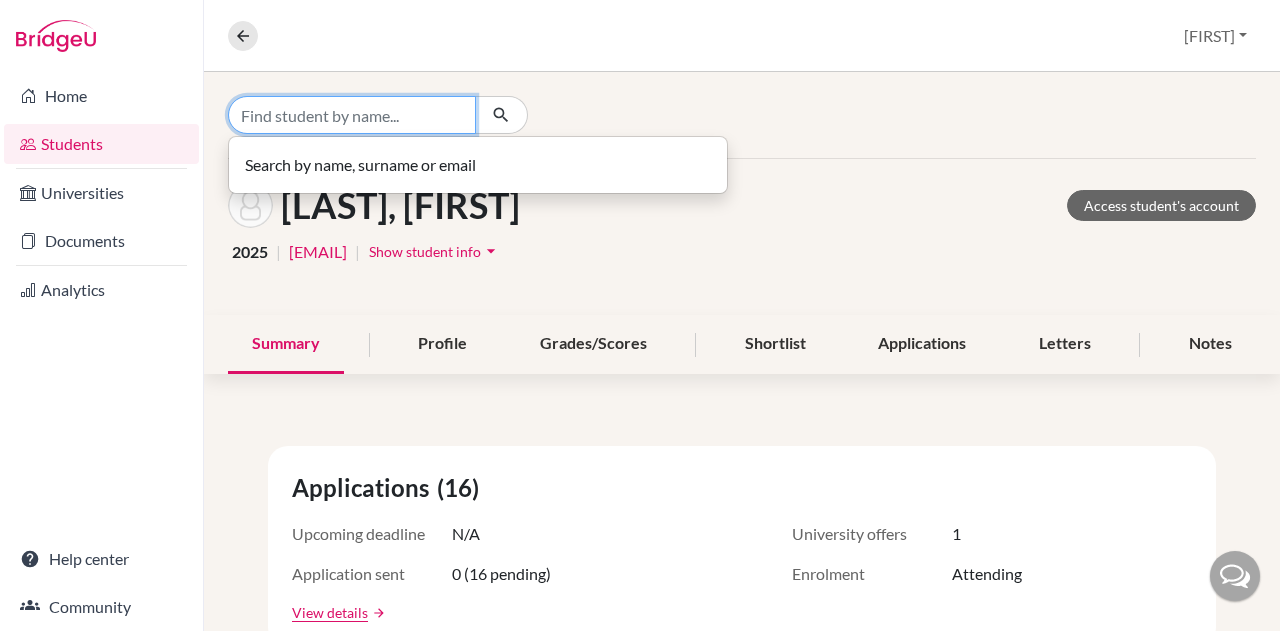 click at bounding box center (352, 115) 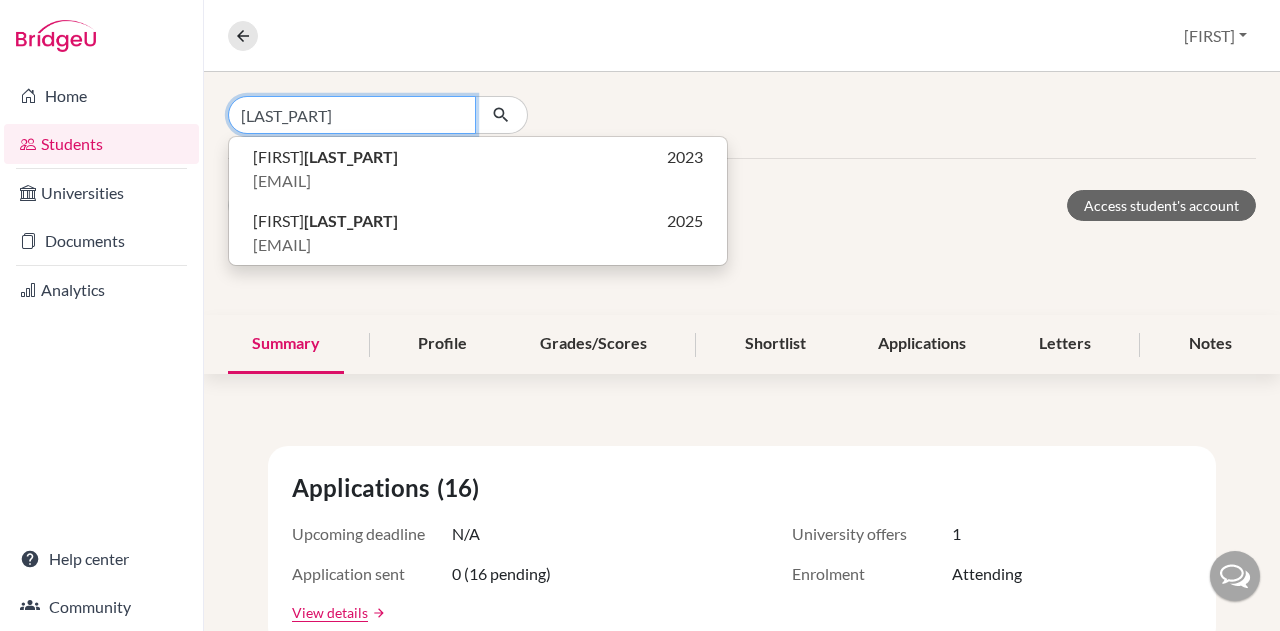 type on "[LAST_PART]" 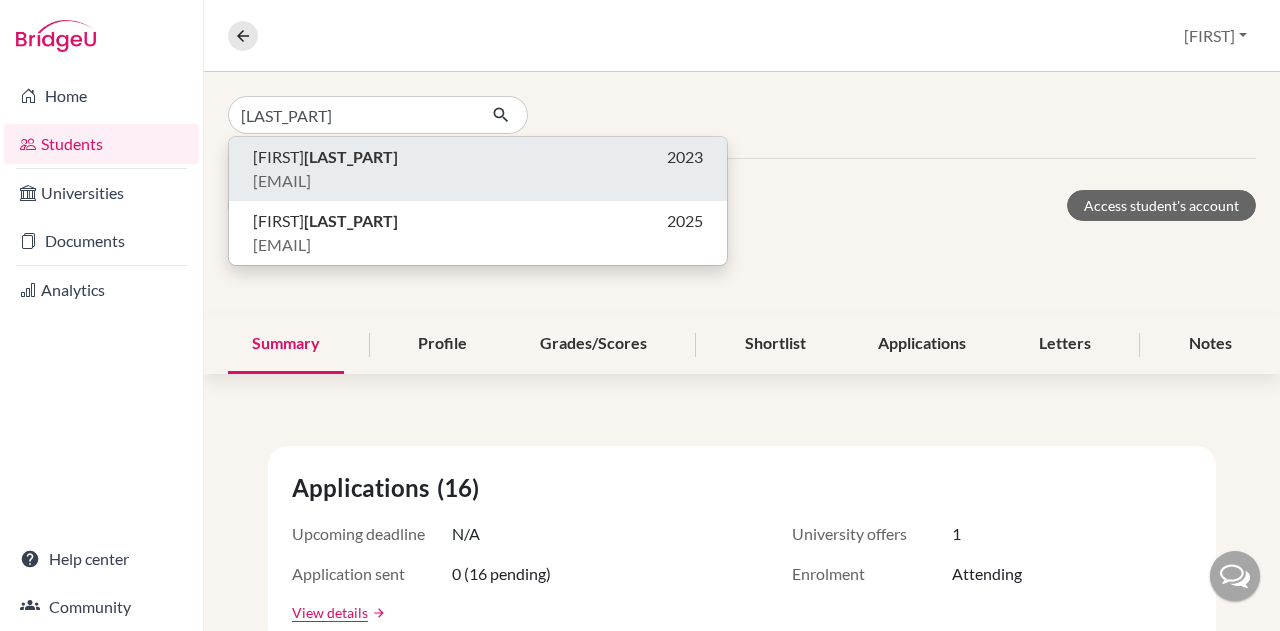 type 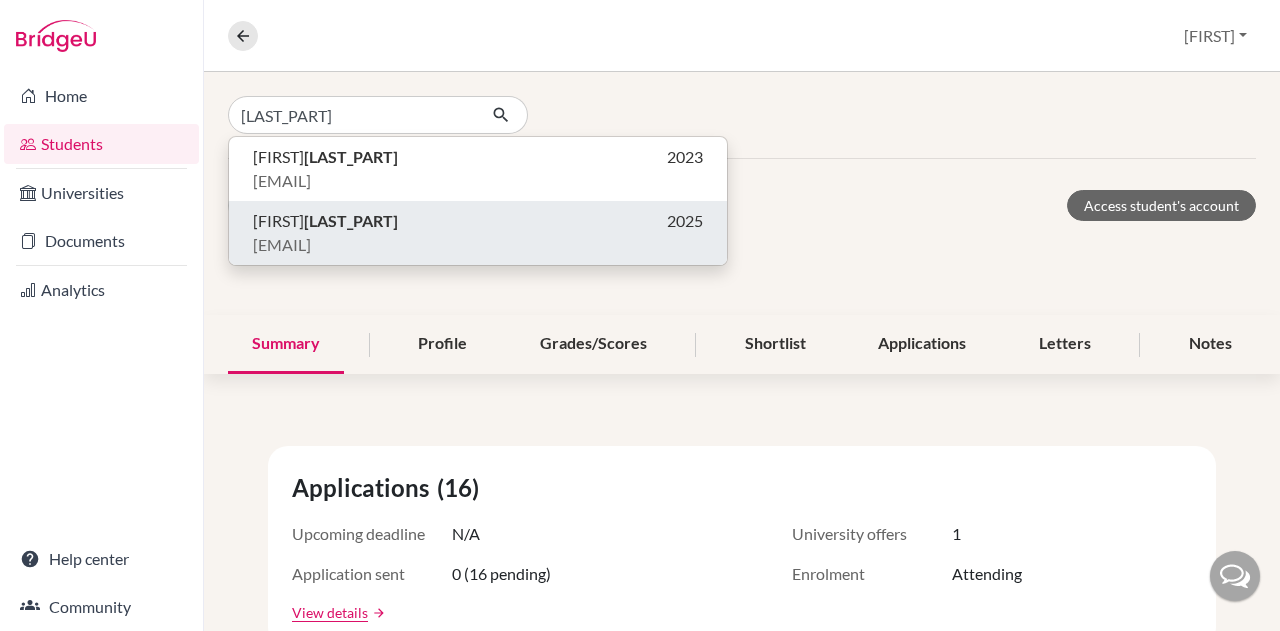 type 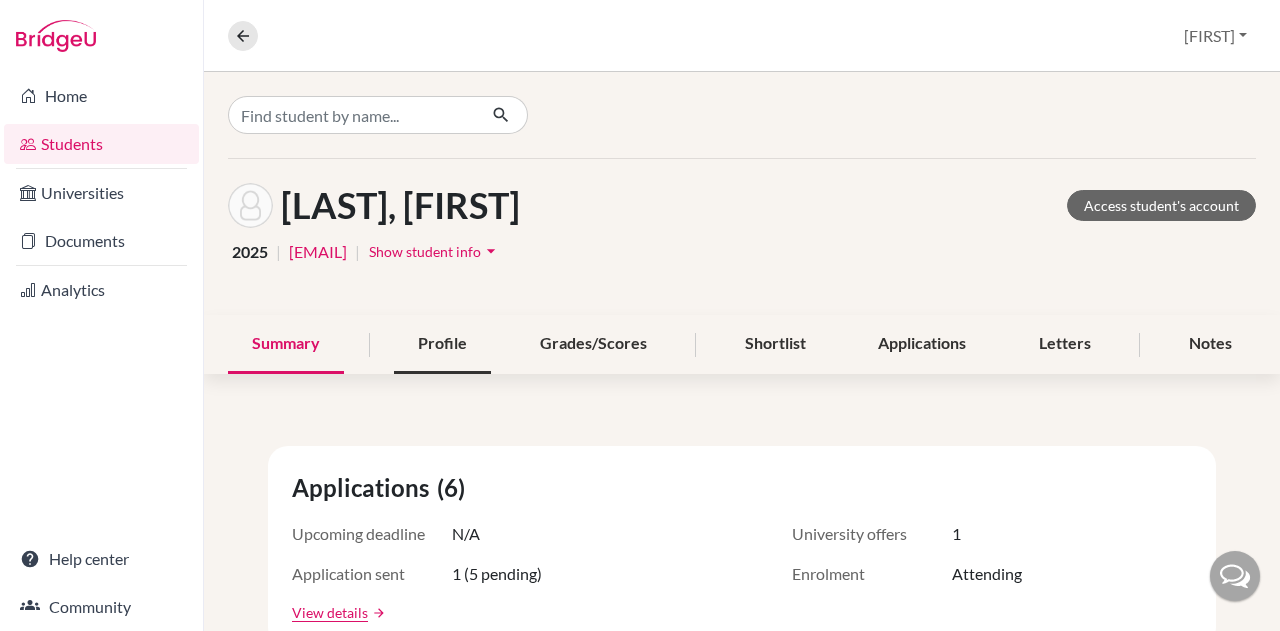 click on "Profile" at bounding box center (442, 344) 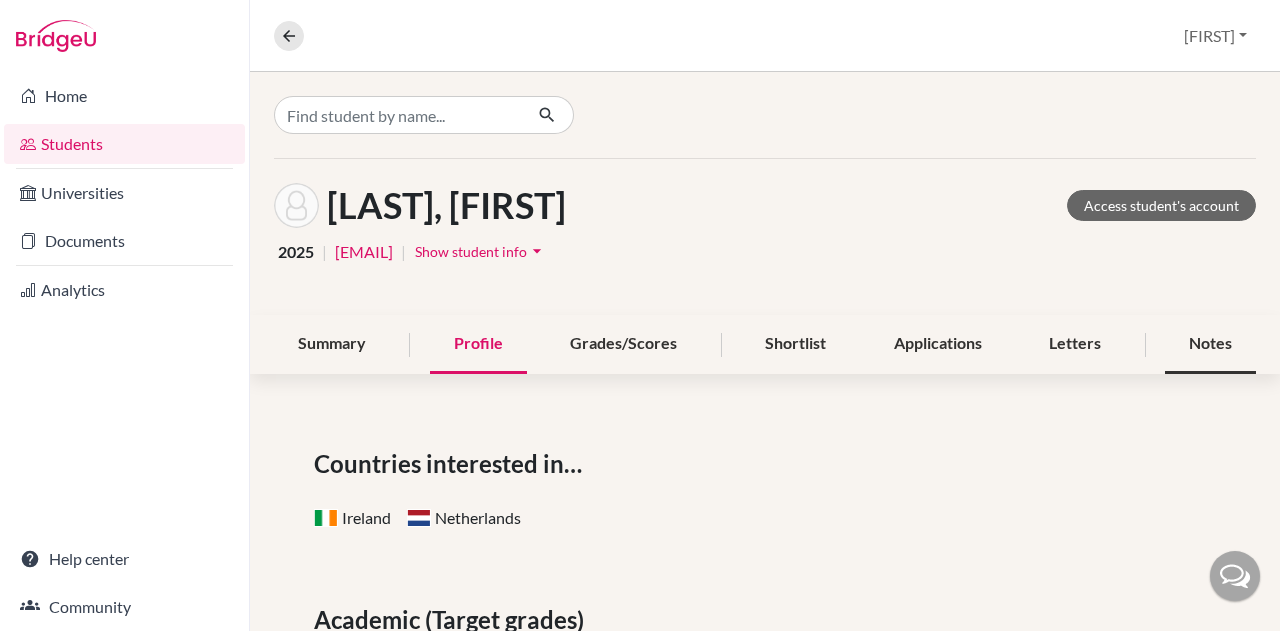 click on "Notes" at bounding box center [1210, 344] 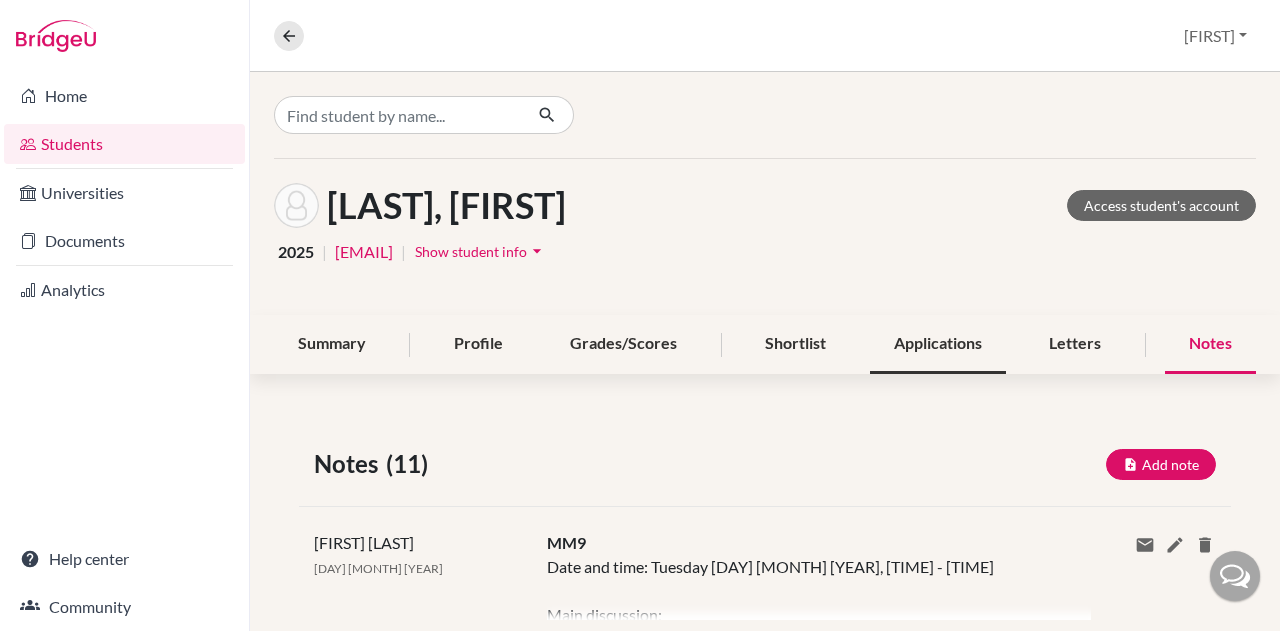 click on "Applications" at bounding box center [938, 344] 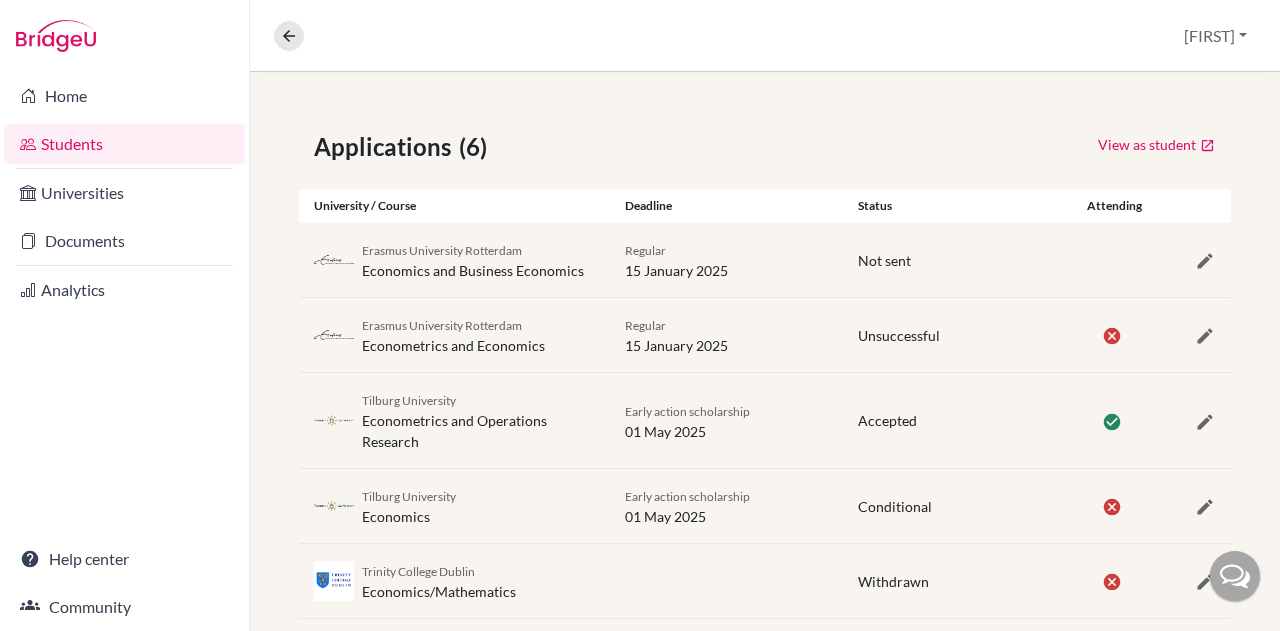 scroll, scrollTop: 224, scrollLeft: 0, axis: vertical 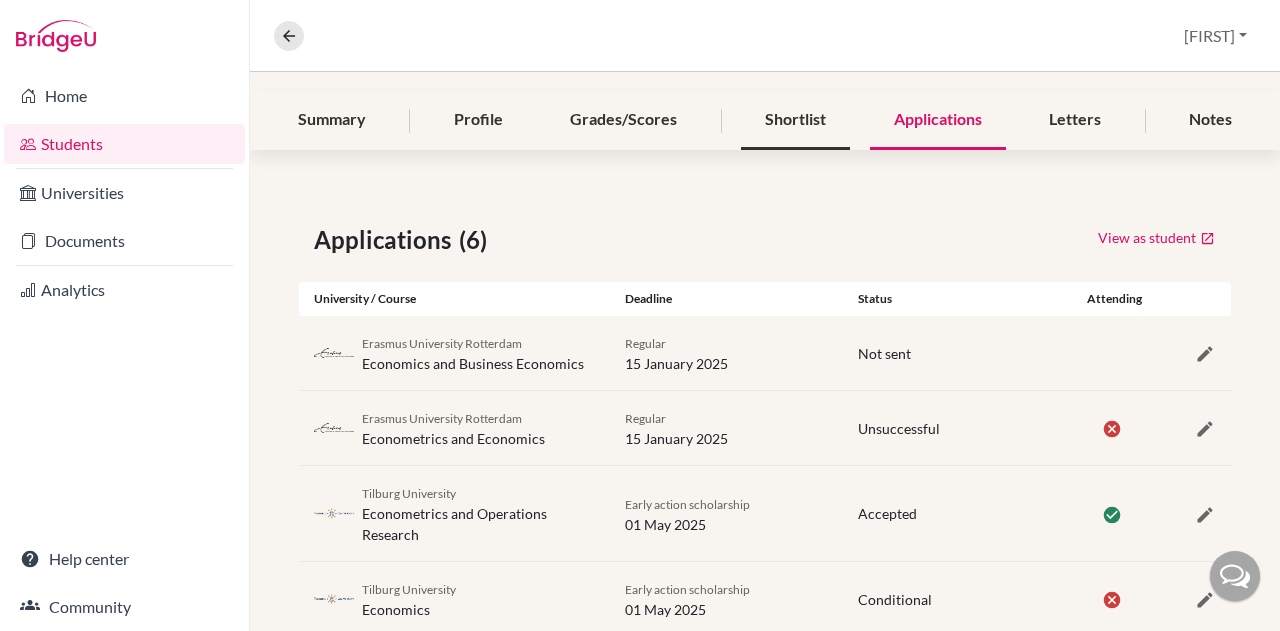 click on "Shortlist" at bounding box center (795, 120) 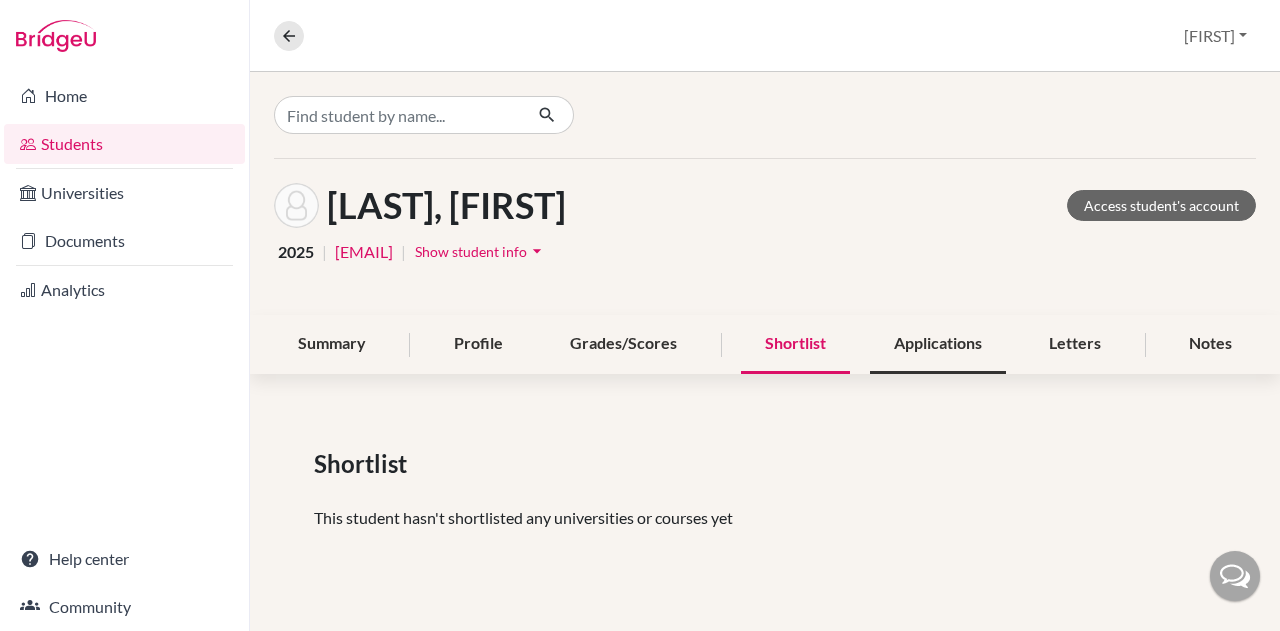 drag, startPoint x: 918, startPoint y: 313, endPoint x: 923, endPoint y: 323, distance: 11.18034 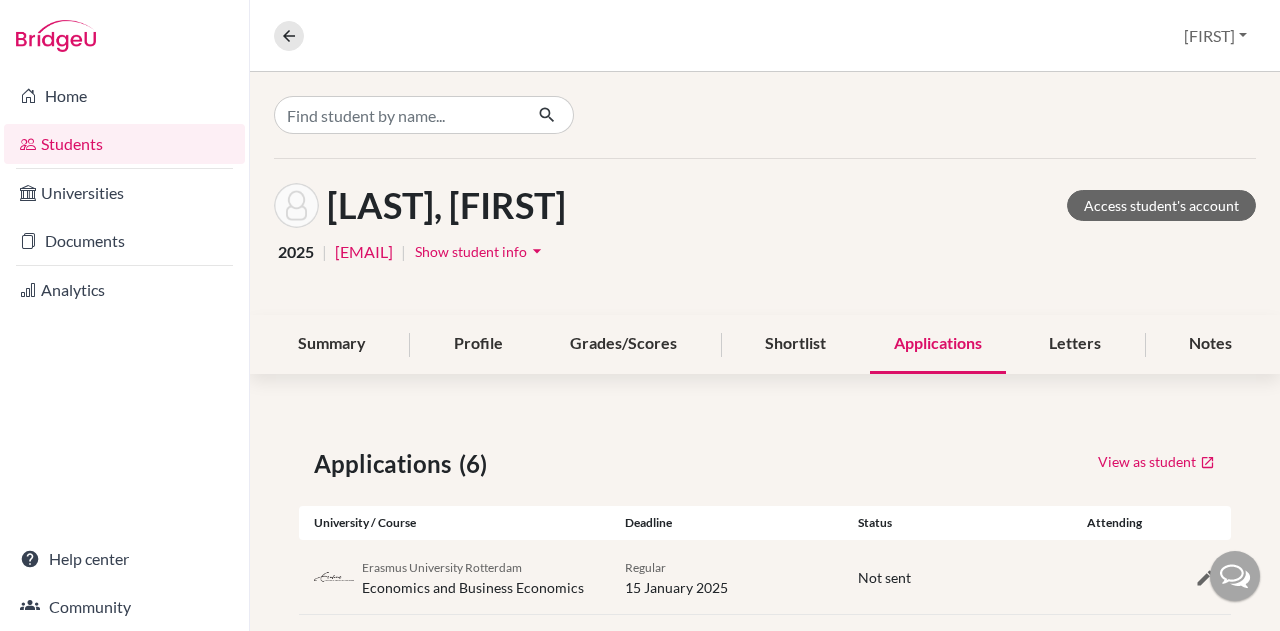click on "Applications" at bounding box center [938, 344] 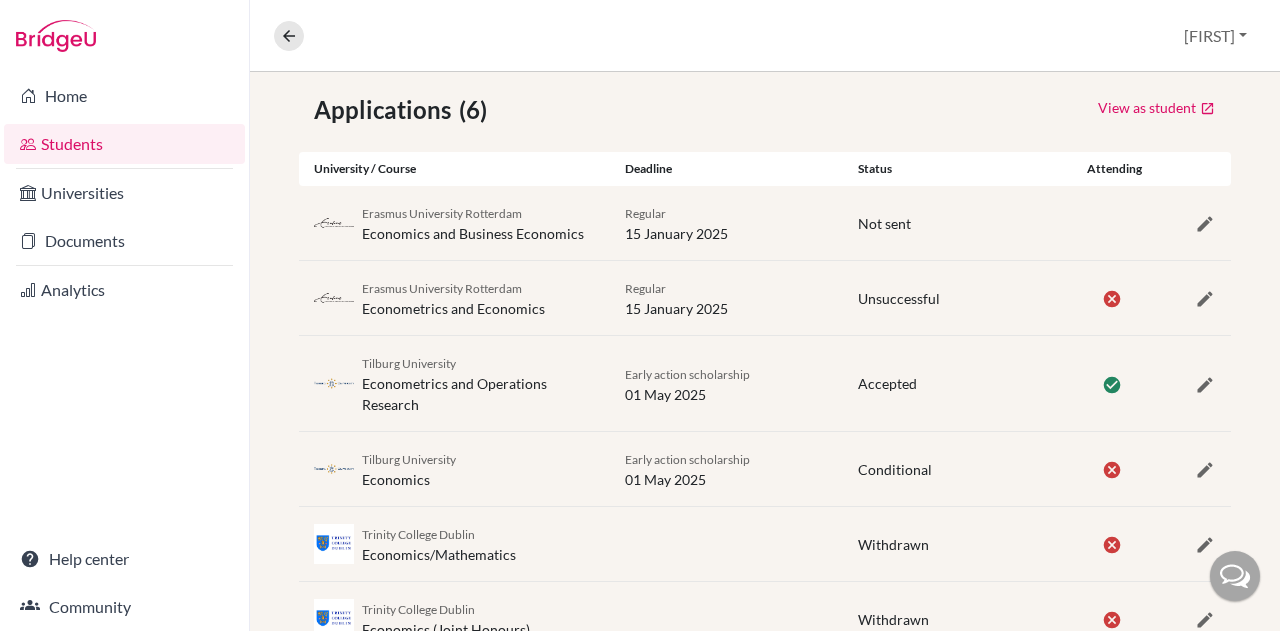 scroll, scrollTop: 224, scrollLeft: 0, axis: vertical 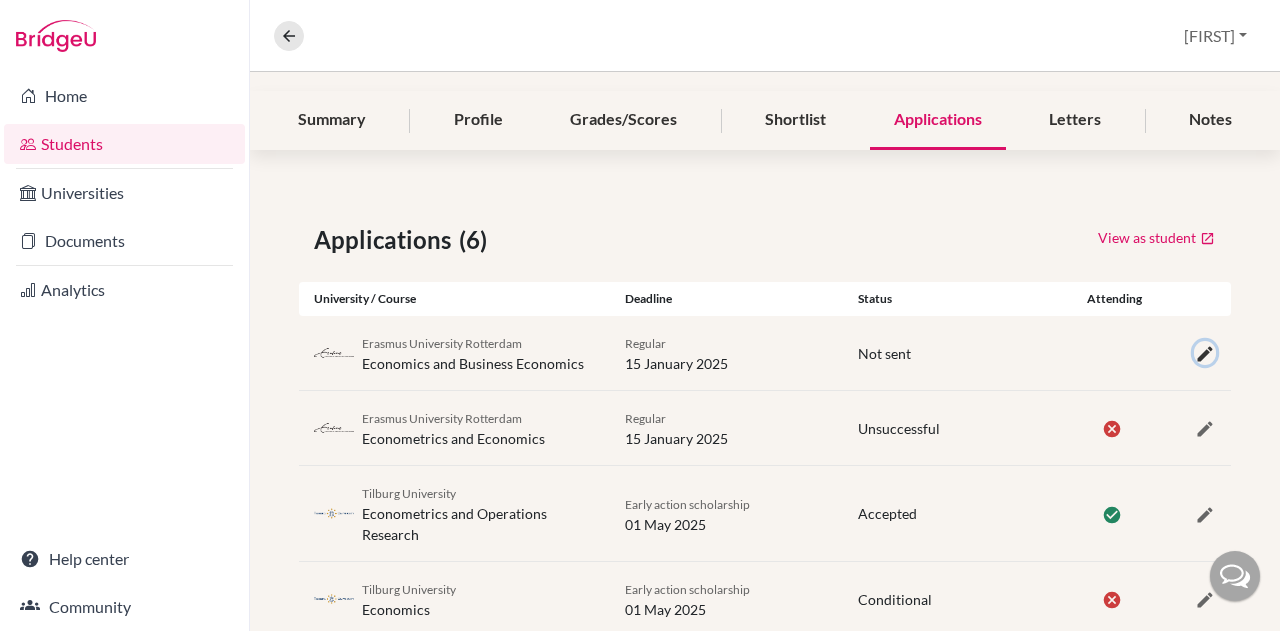 click at bounding box center [1205, 354] 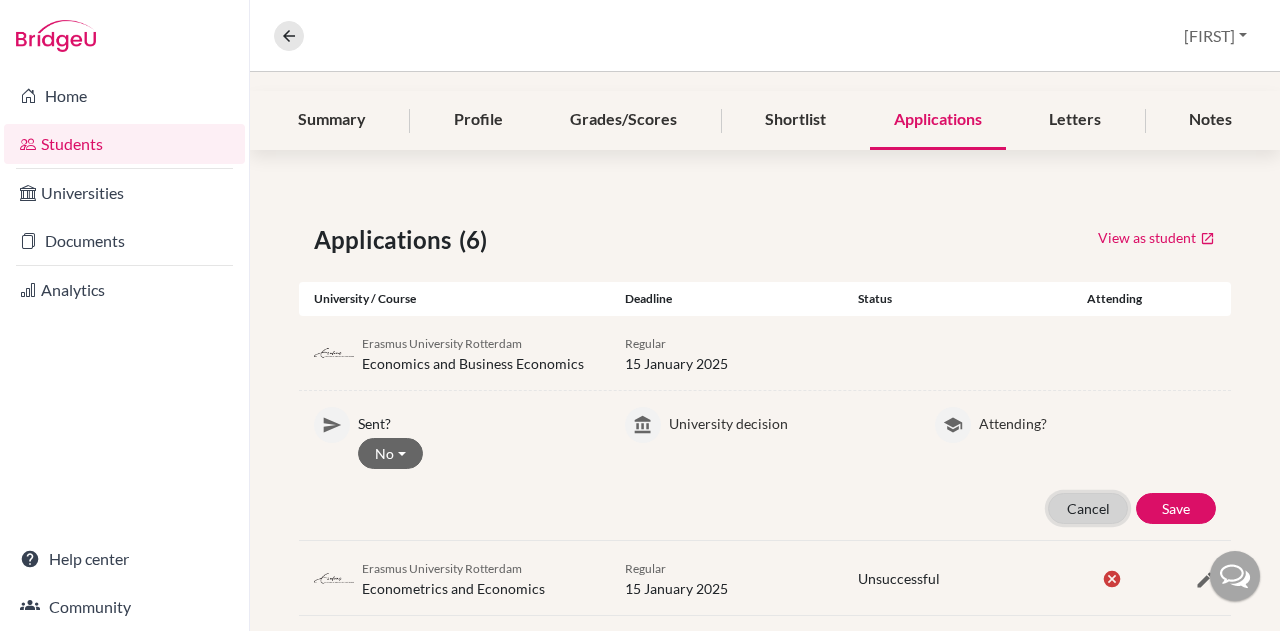 click on "Cancel" at bounding box center [1088, 508] 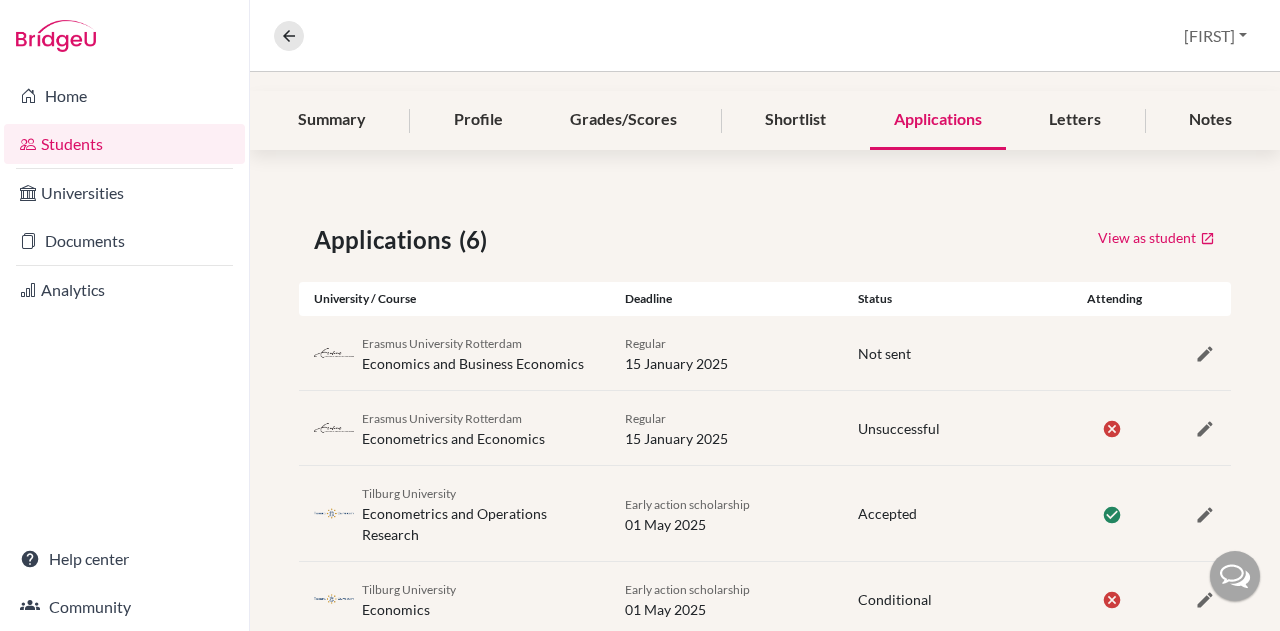 click on "Profile" at bounding box center [478, 120] 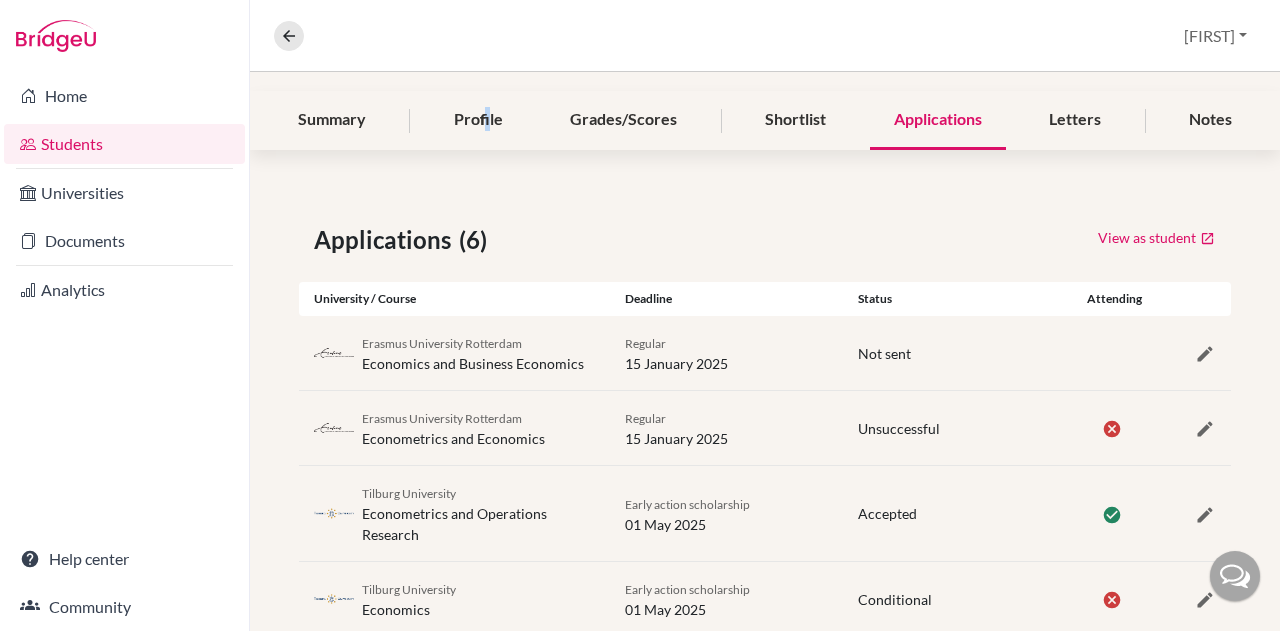 scroll, scrollTop: 0, scrollLeft: 0, axis: both 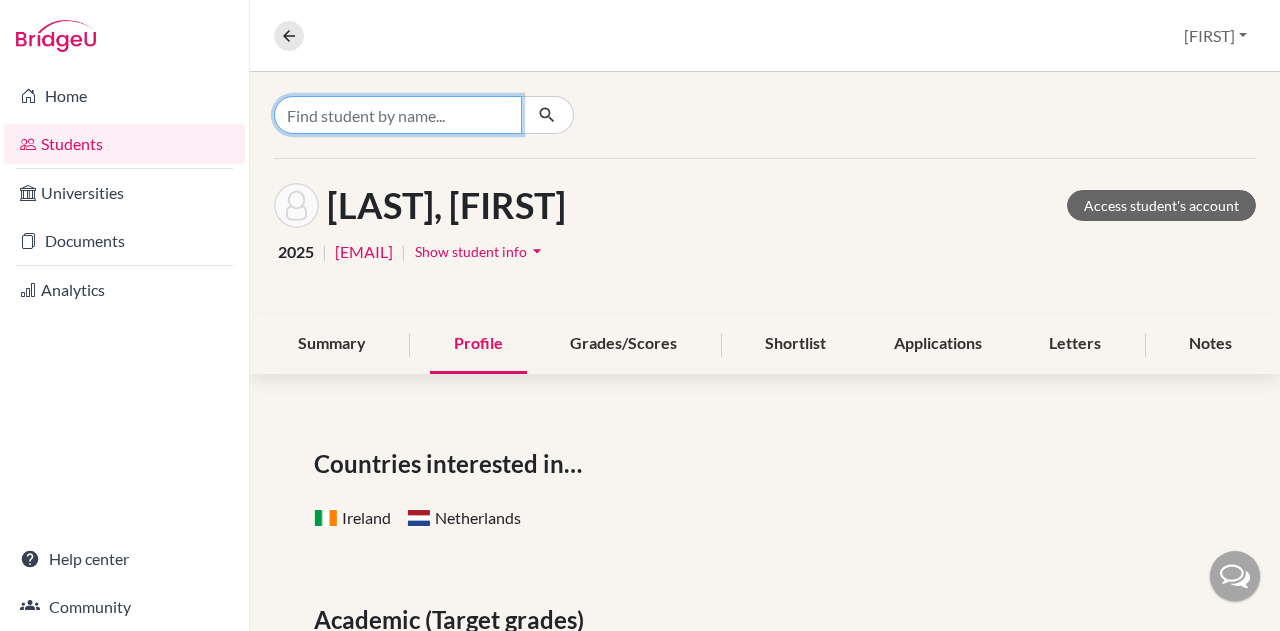 click at bounding box center [398, 115] 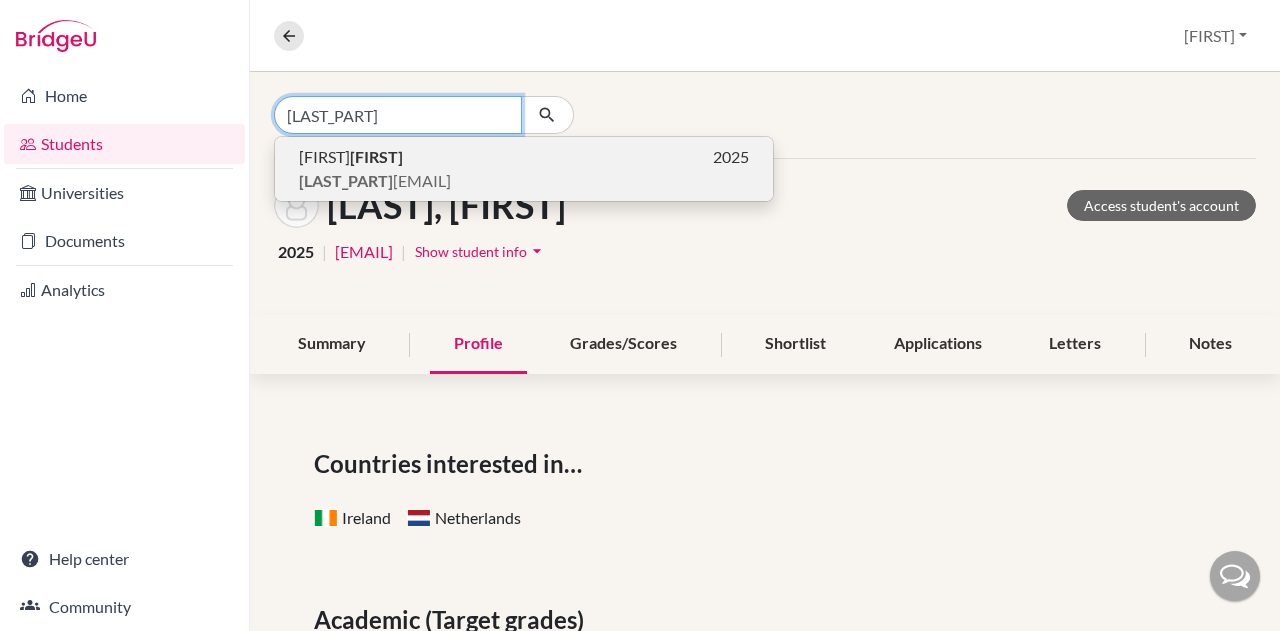type on "[LAST_PART]" 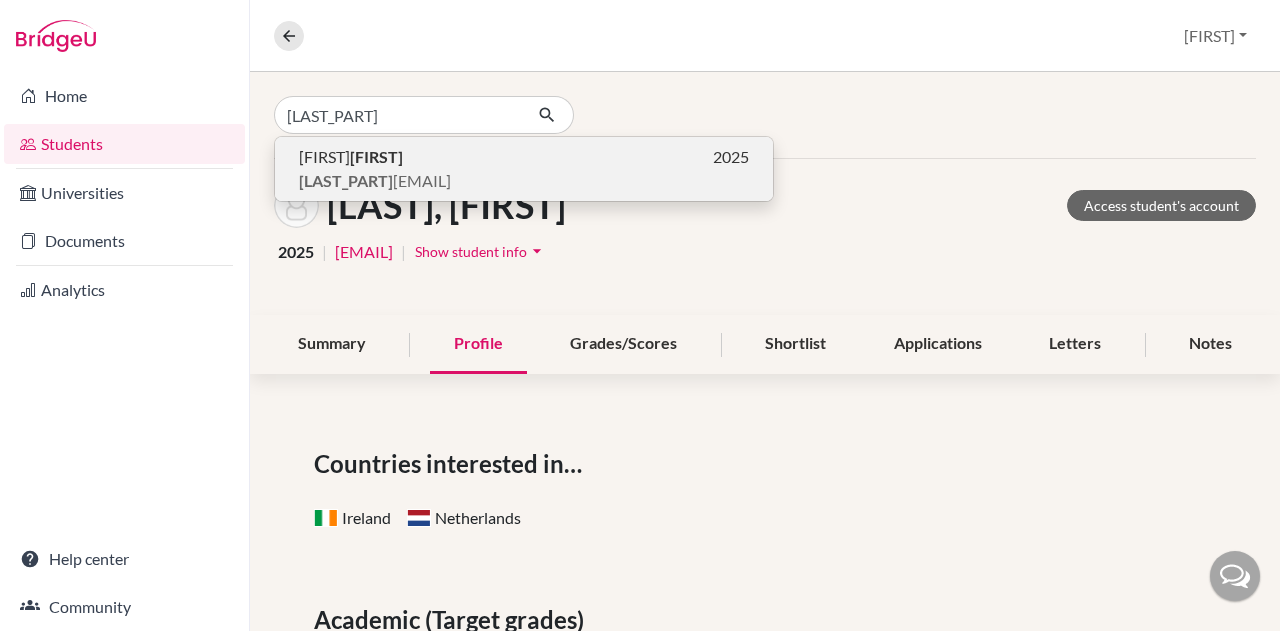 click on "[FIRST] [LAST]" at bounding box center (351, 157) 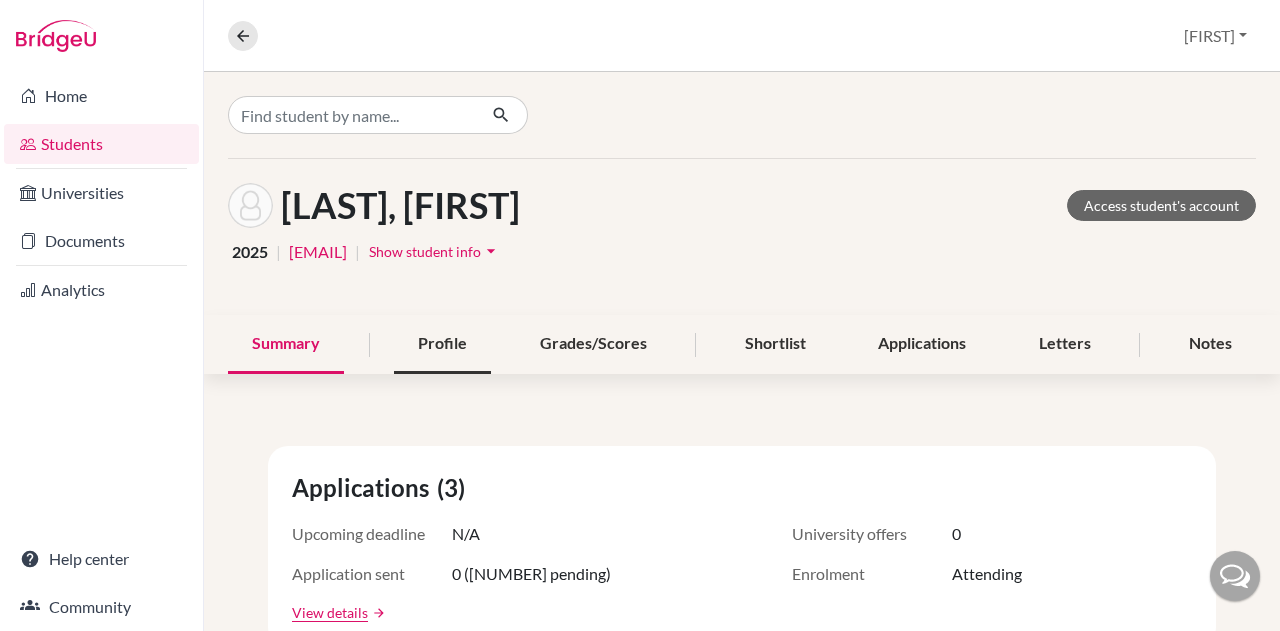 click on "Profile" at bounding box center [442, 344] 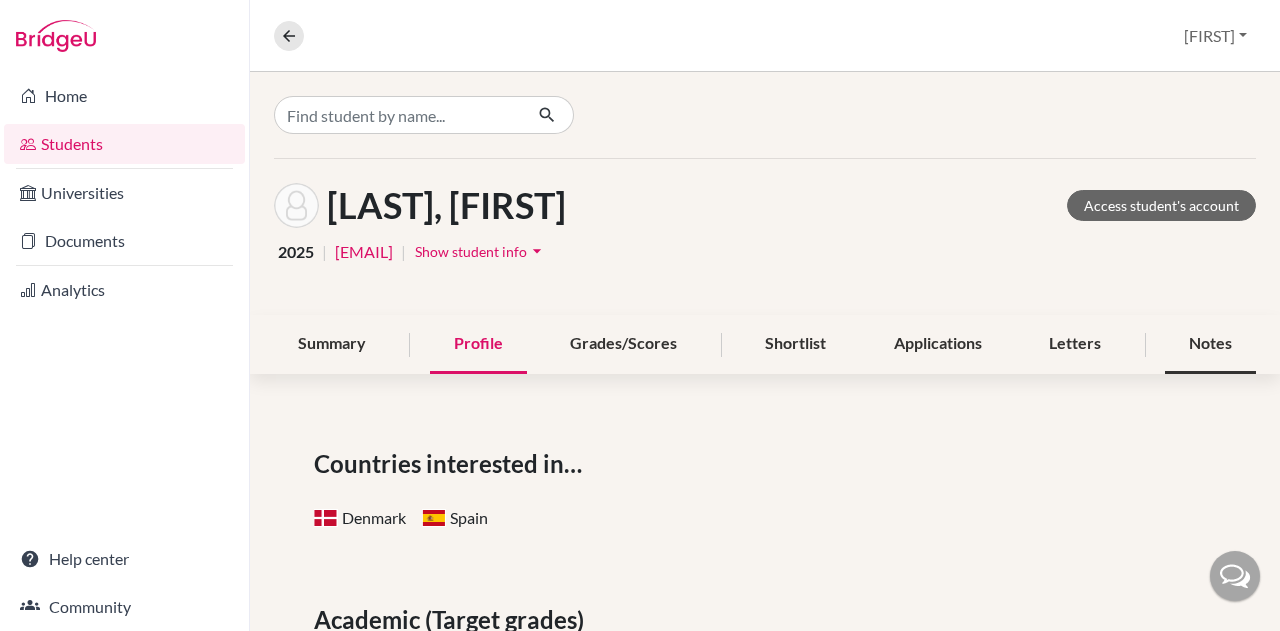 click on "Notes" at bounding box center [1210, 344] 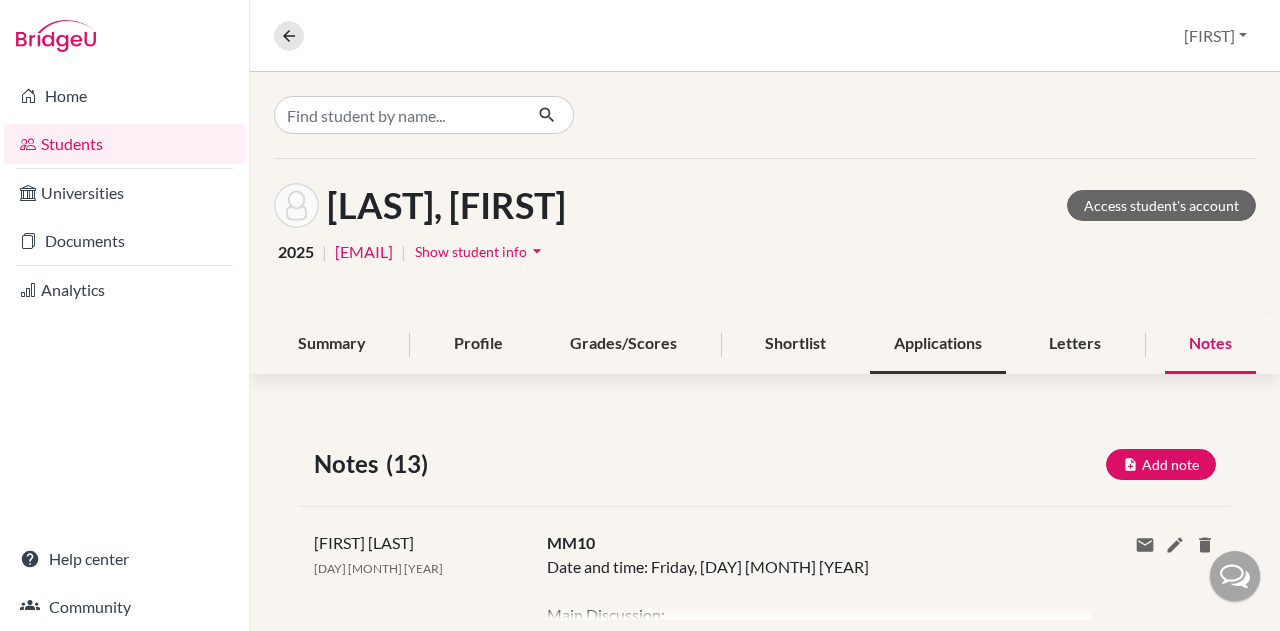 click on "Applications" at bounding box center (938, 344) 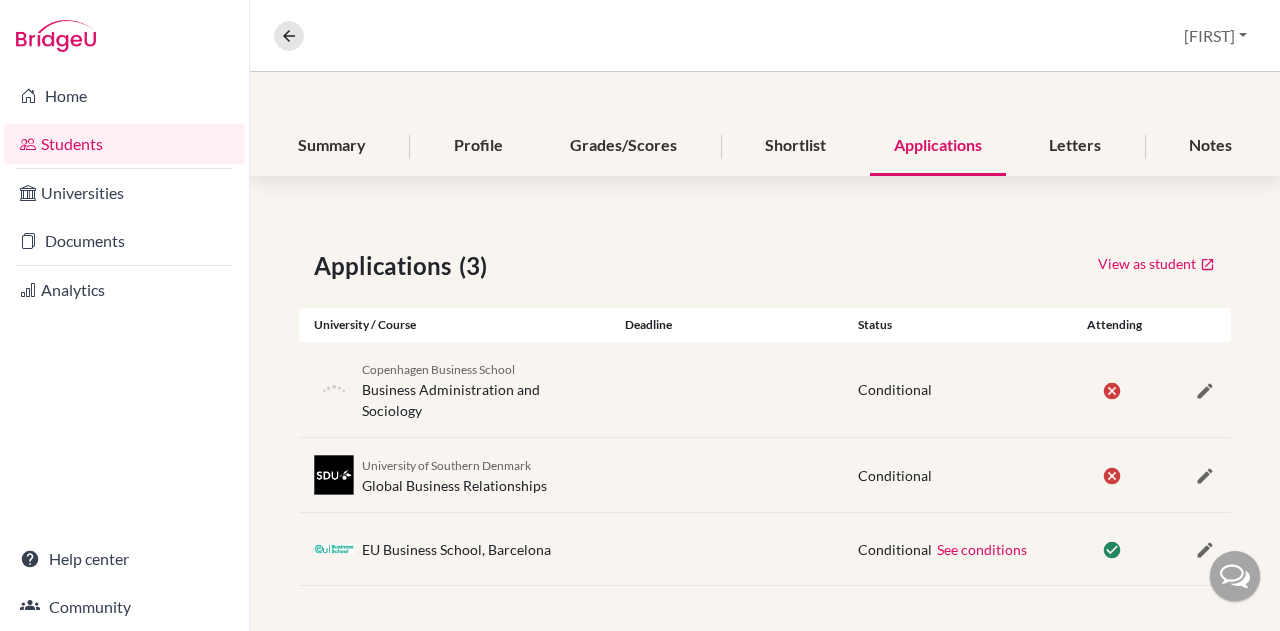 scroll, scrollTop: 0, scrollLeft: 0, axis: both 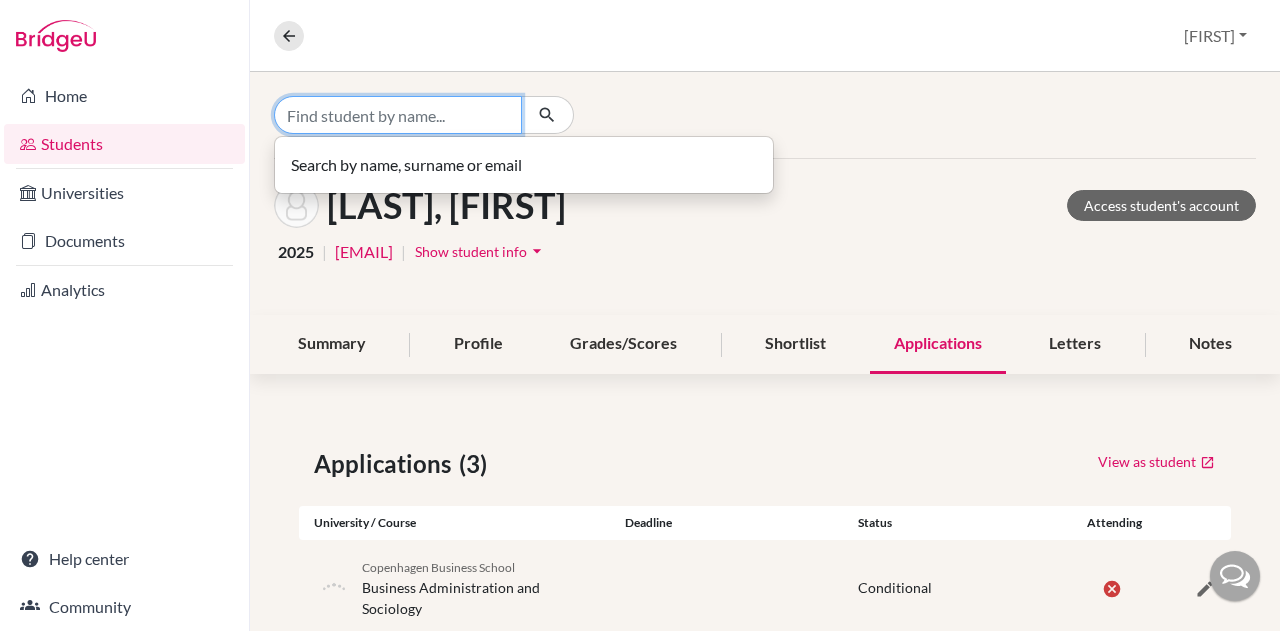 click at bounding box center (398, 115) 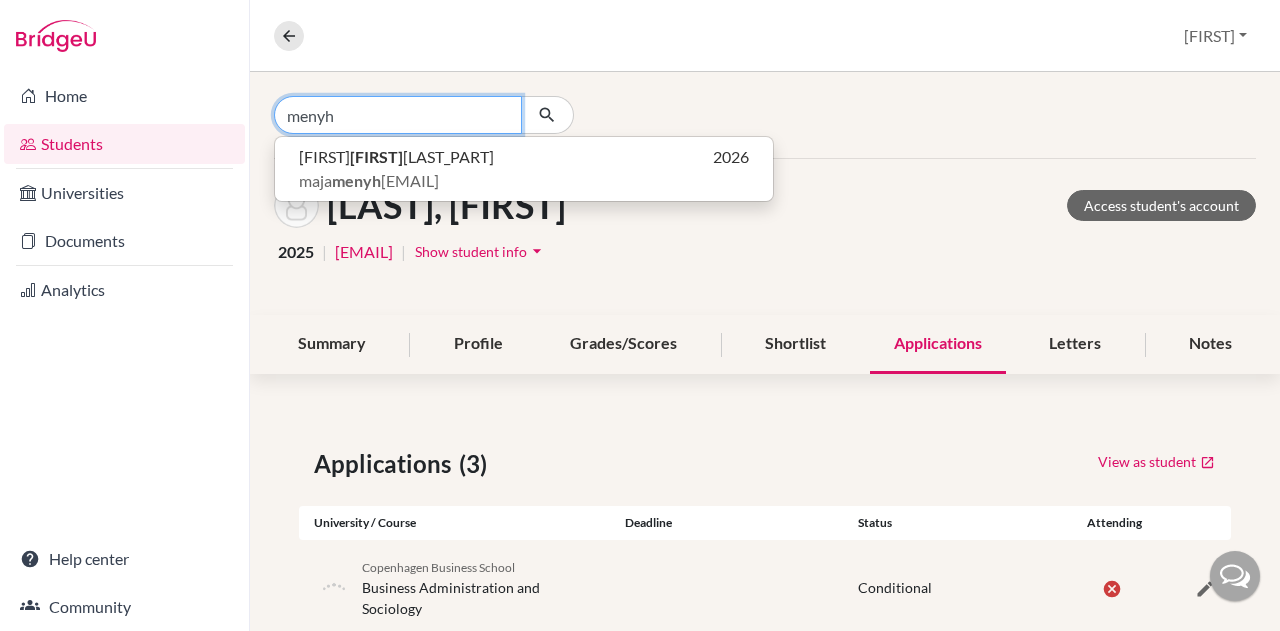 type on "menyh" 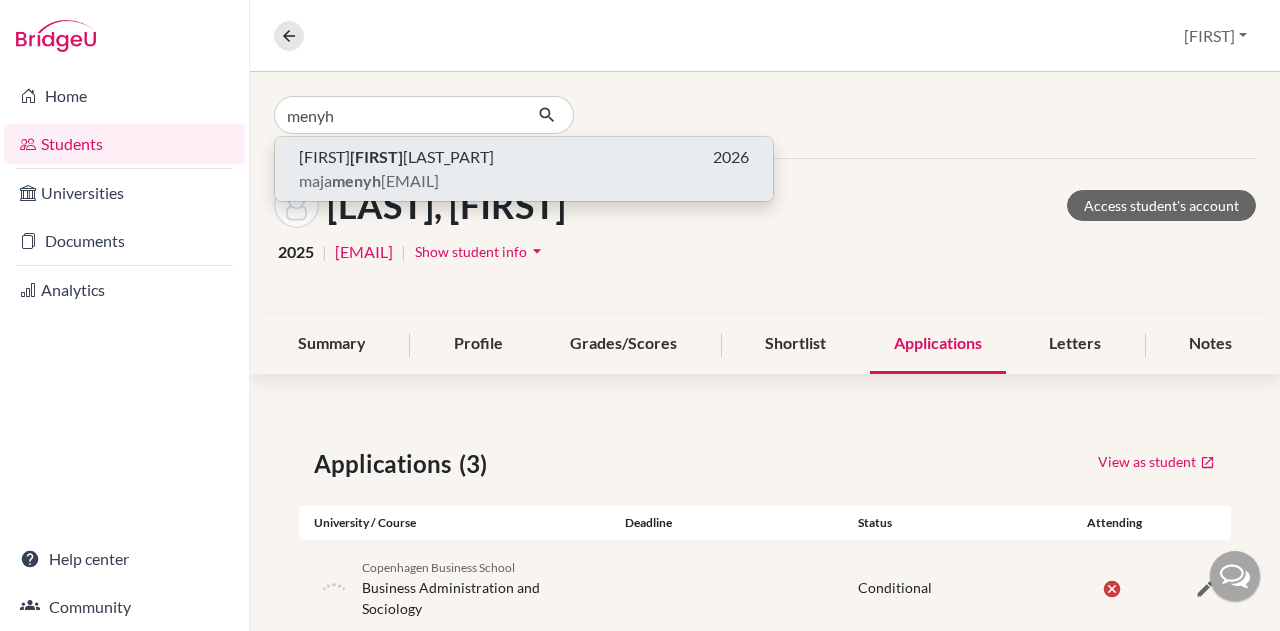 type 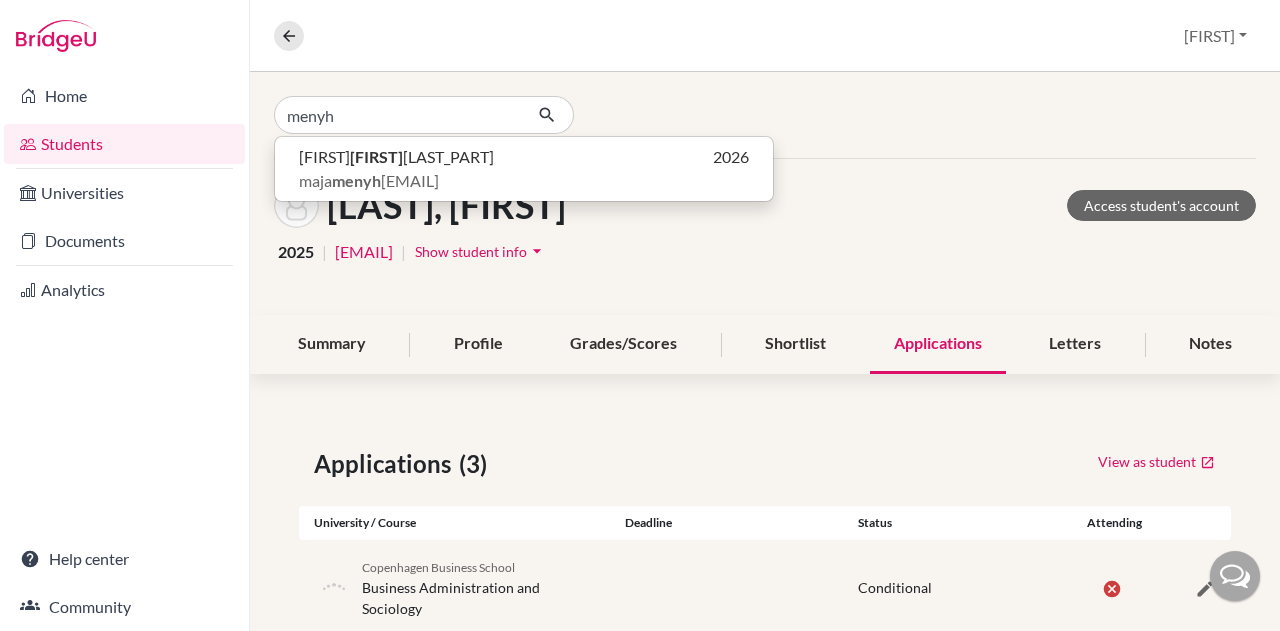 type 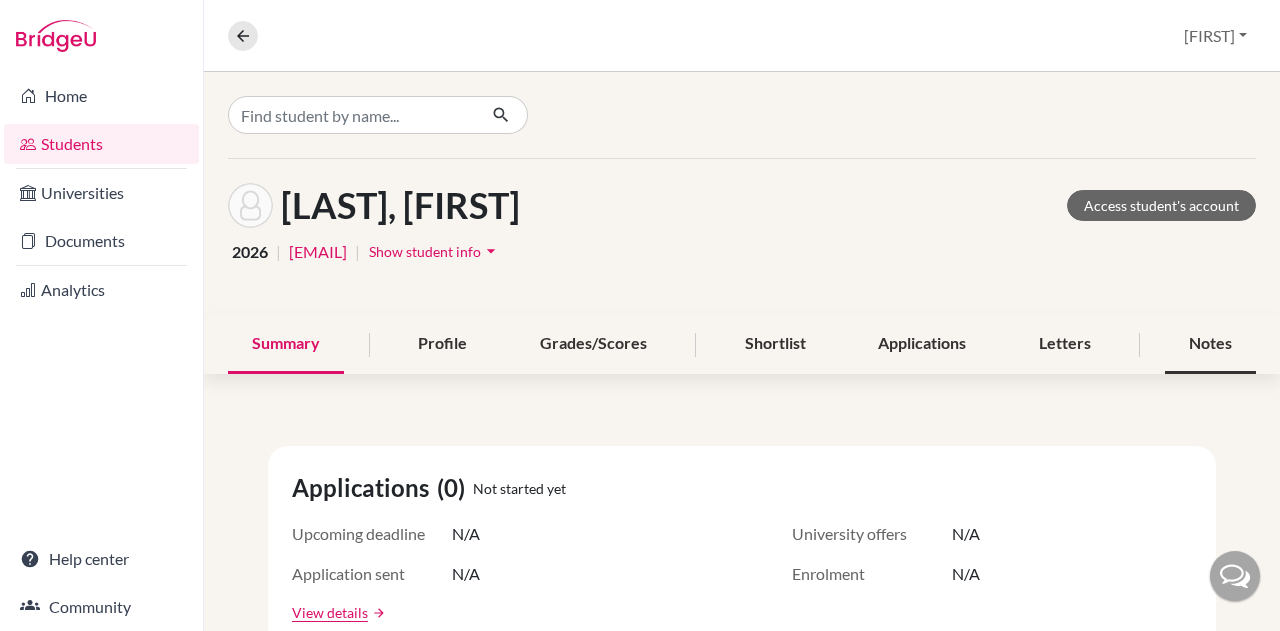 click on "Notes" at bounding box center (1210, 344) 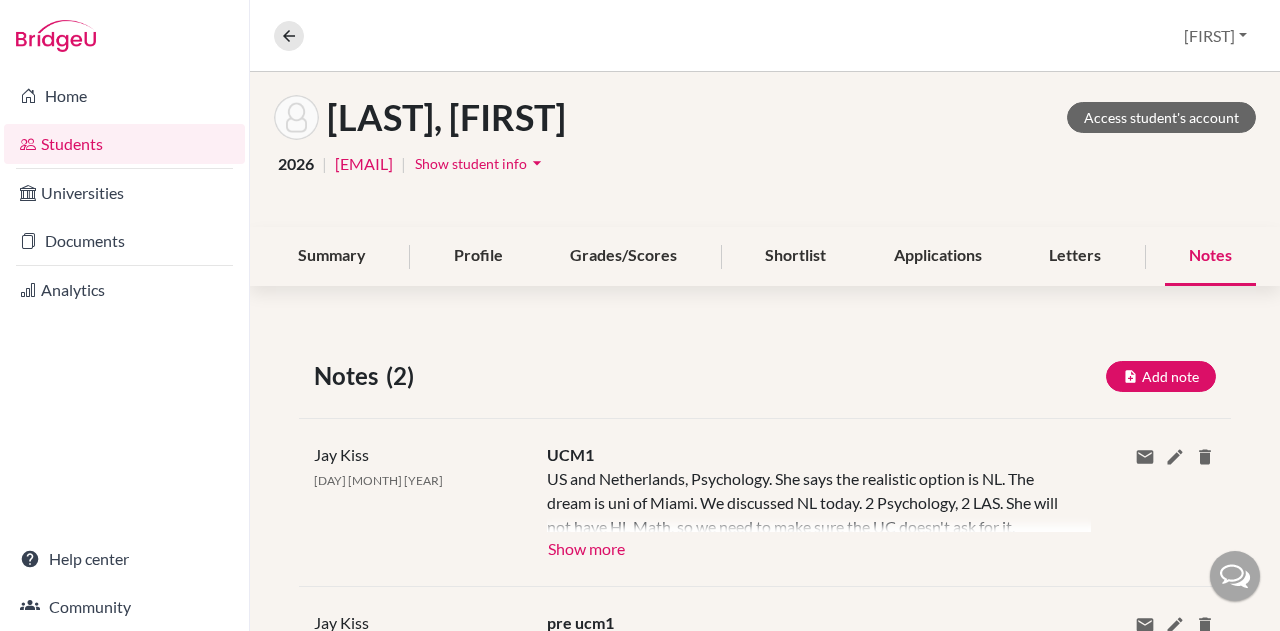 scroll, scrollTop: 200, scrollLeft: 0, axis: vertical 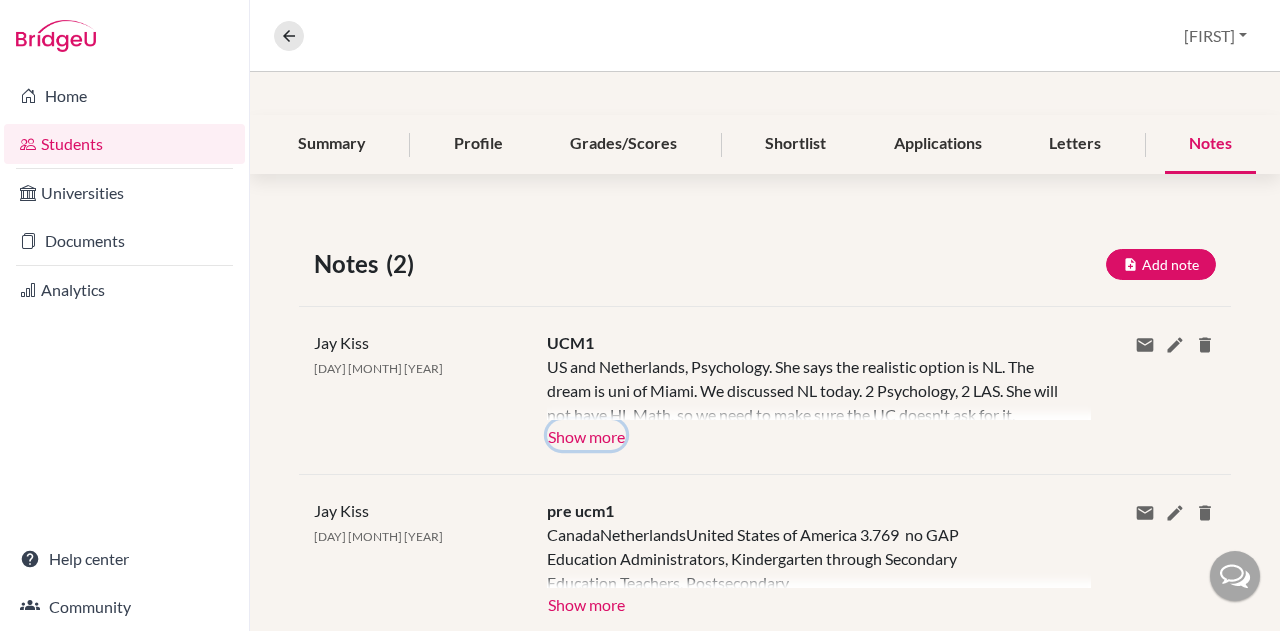 click on "Show more" 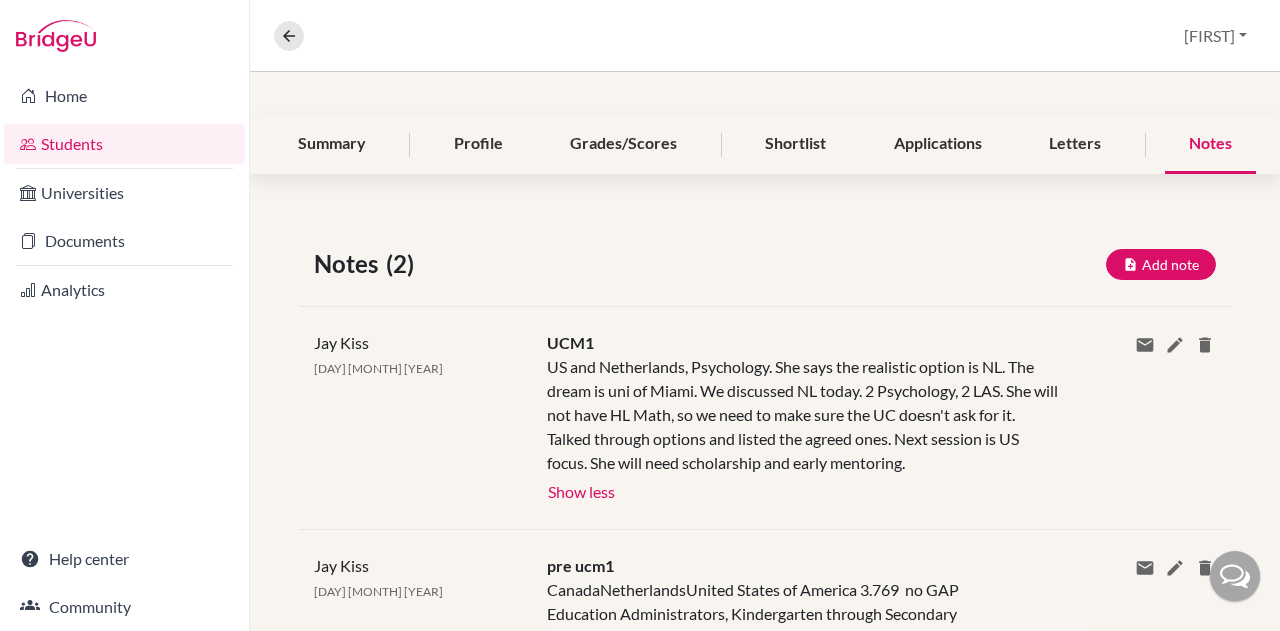 drag, startPoint x: 542, startPoint y: 362, endPoint x: 544, endPoint y: 377, distance: 15.132746 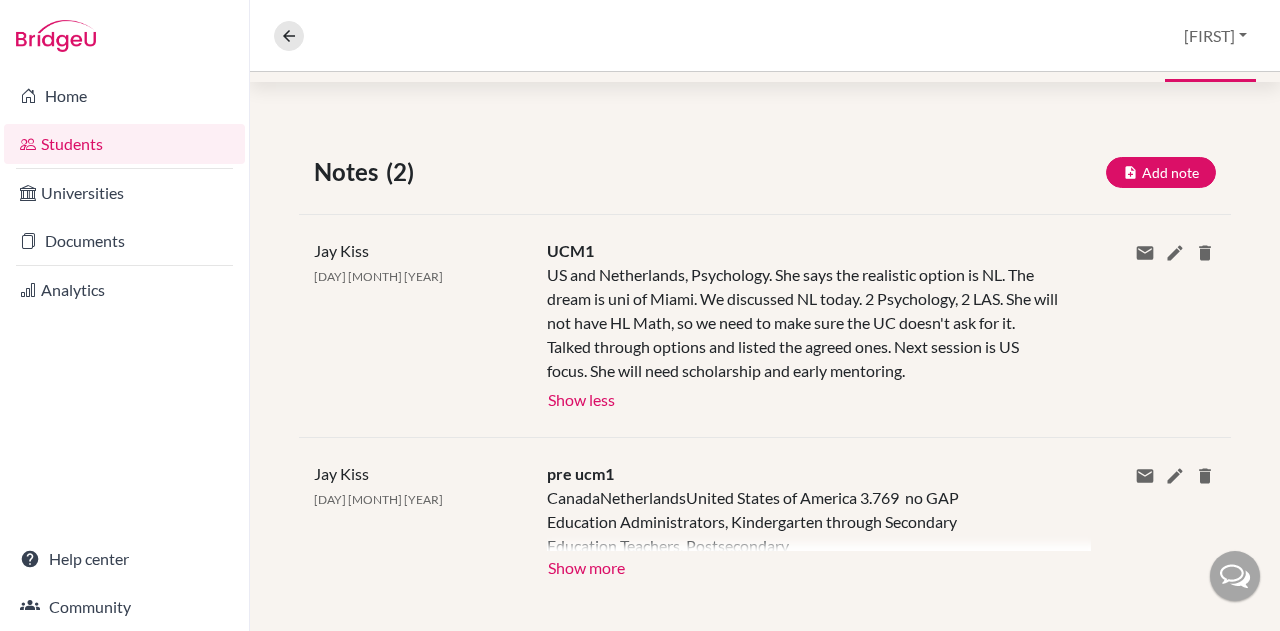 scroll, scrollTop: 310, scrollLeft: 0, axis: vertical 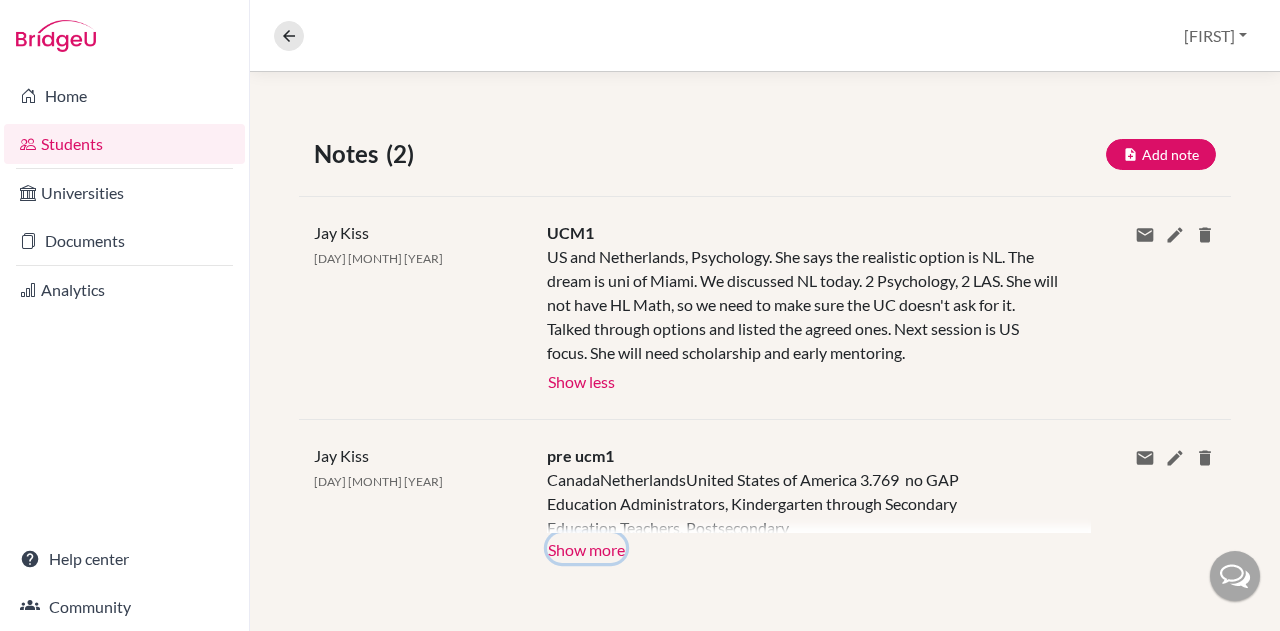click on "Show more" 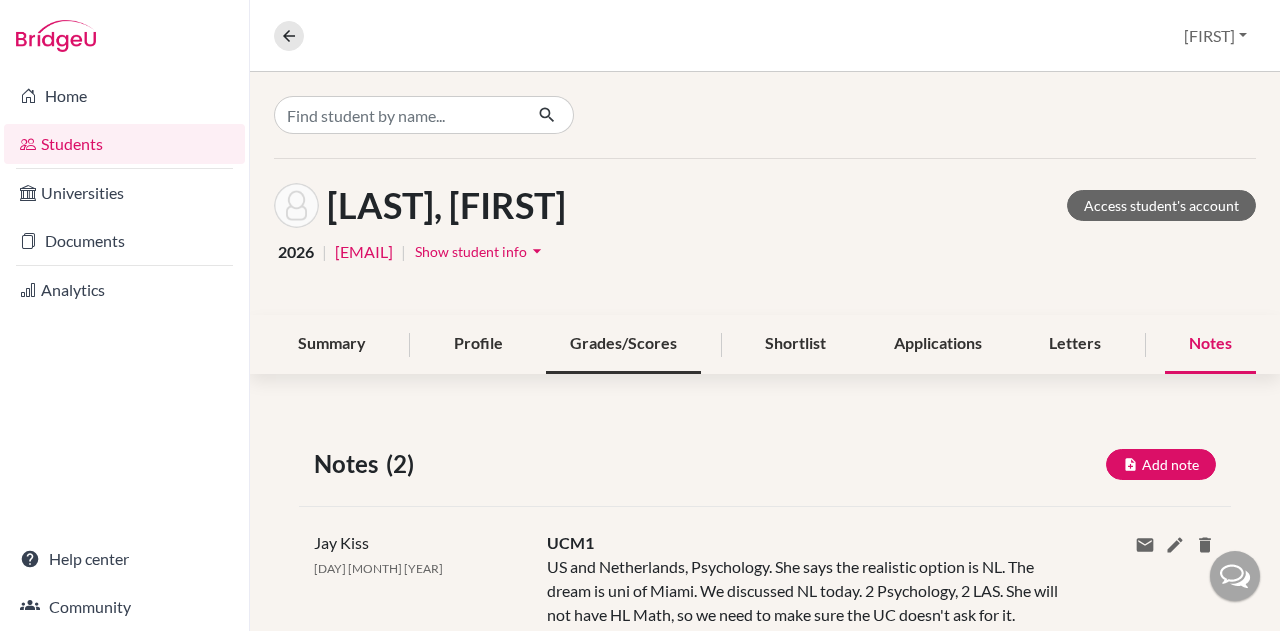 scroll, scrollTop: 100, scrollLeft: 0, axis: vertical 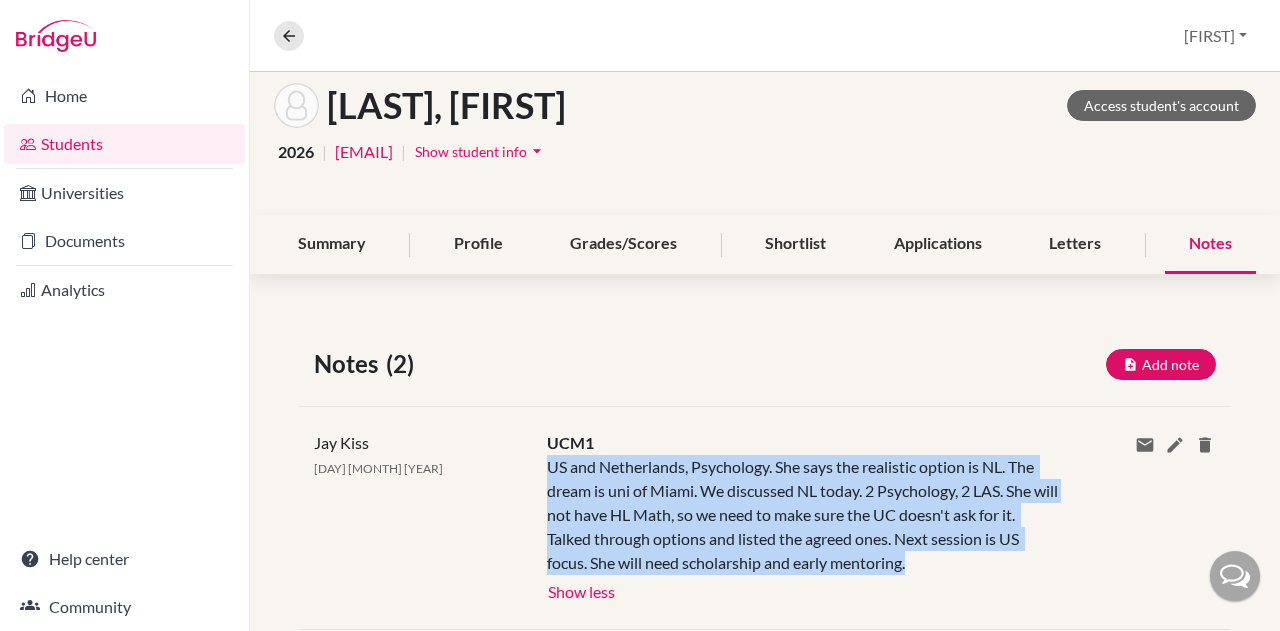 drag, startPoint x: 999, startPoint y: 435, endPoint x: 942, endPoint y: 491, distance: 79.9062 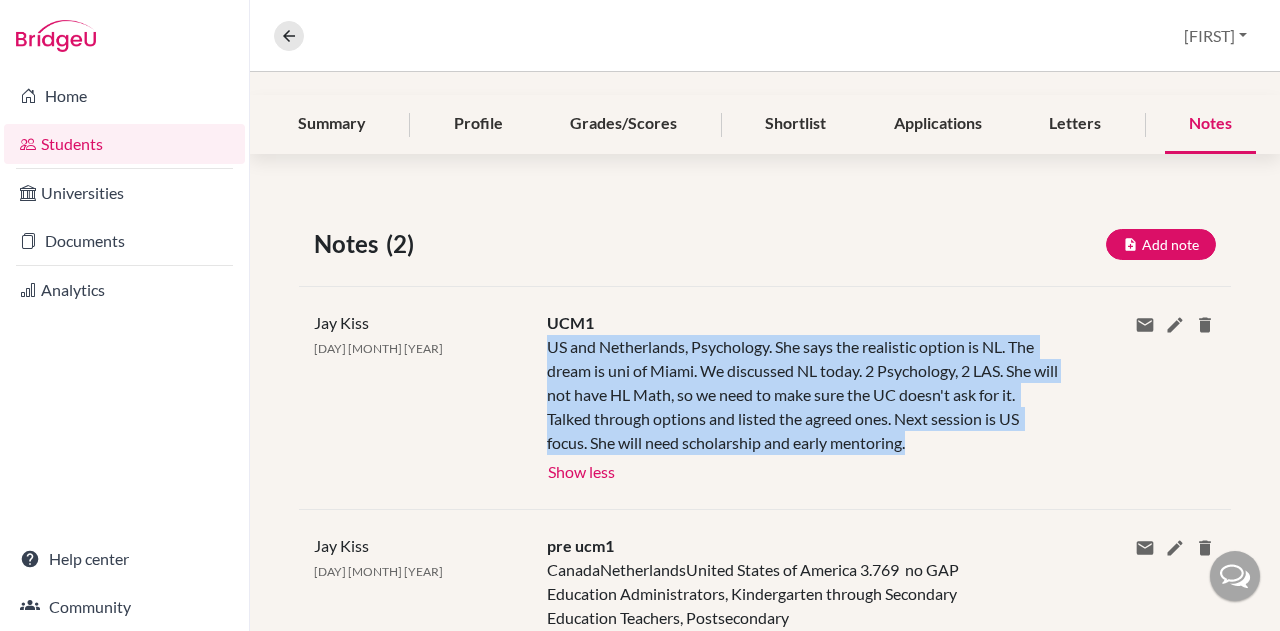 scroll, scrollTop: 400, scrollLeft: 0, axis: vertical 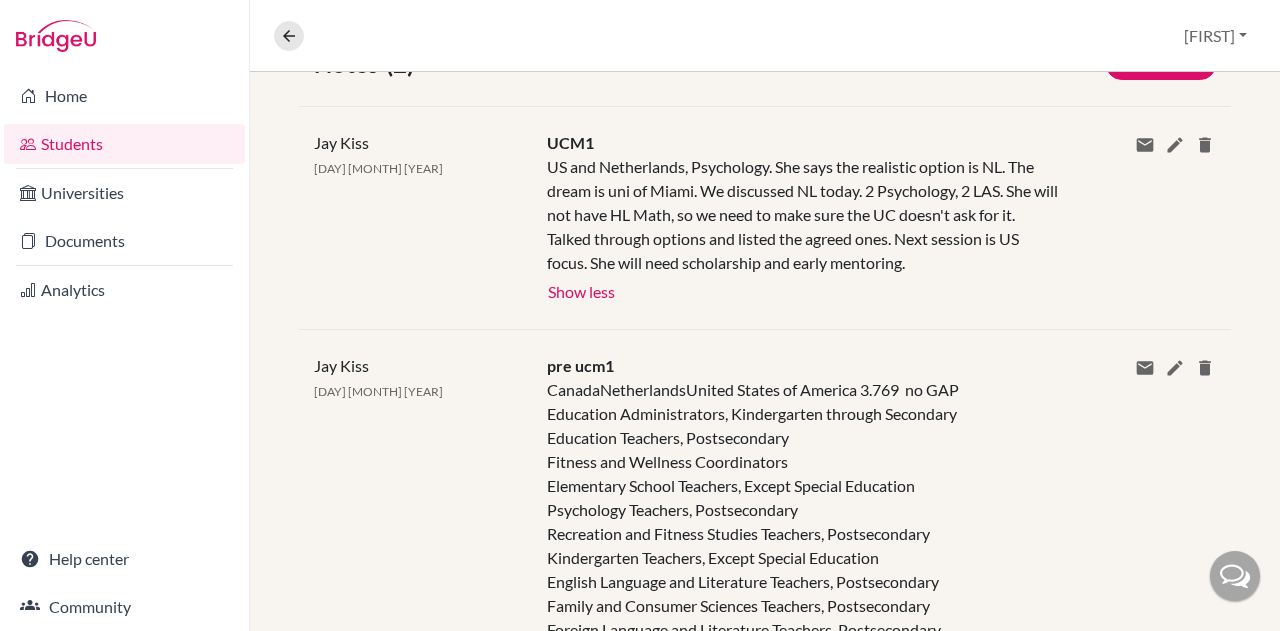 click on "pre ucm1" at bounding box center (580, 365) 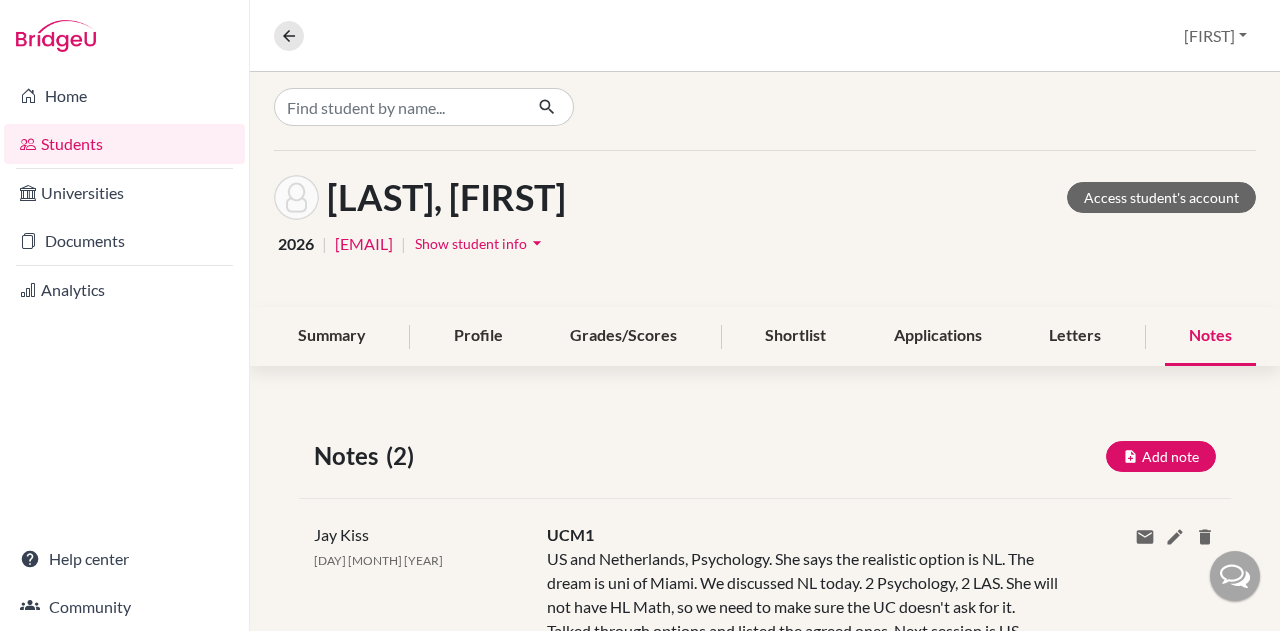scroll, scrollTop: 0, scrollLeft: 0, axis: both 